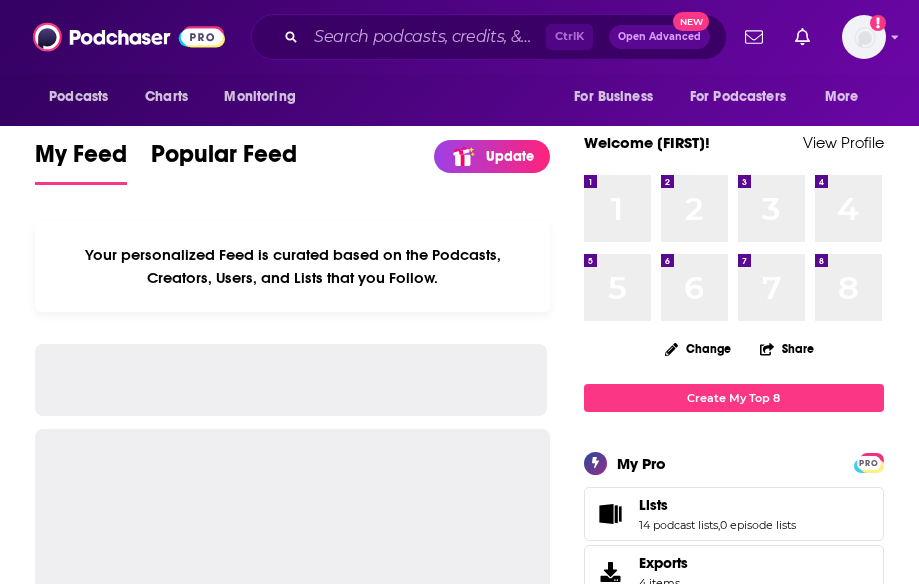 scroll, scrollTop: 0, scrollLeft: 0, axis: both 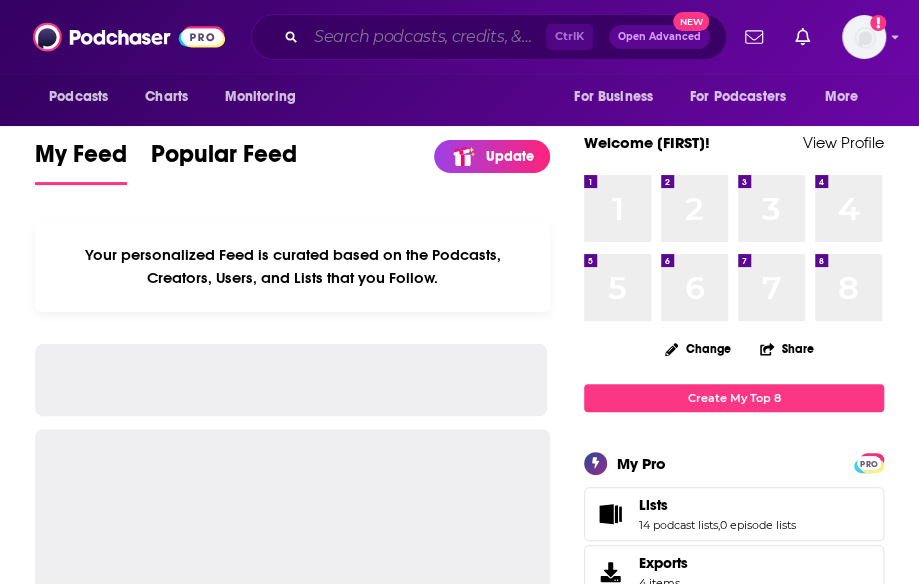 click at bounding box center [426, 37] 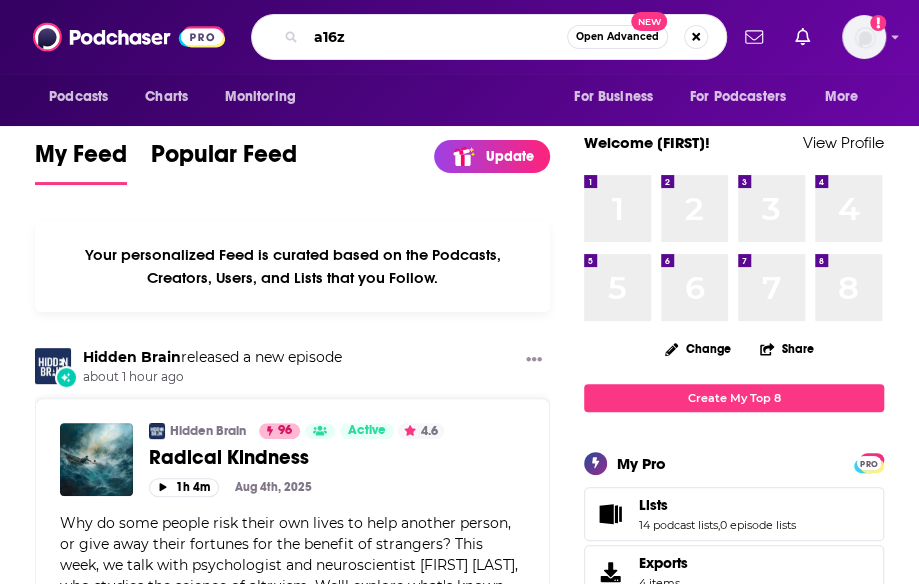 type on "a16z" 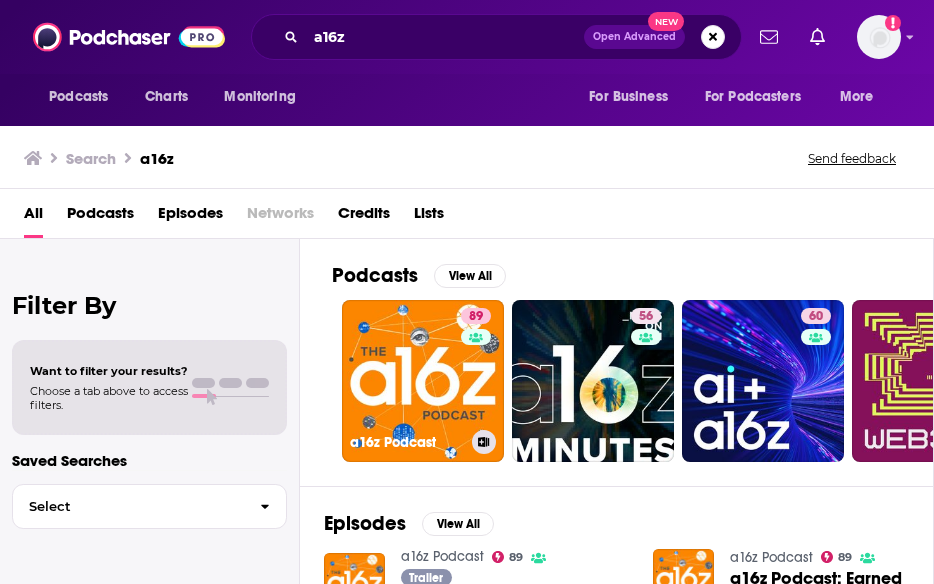 click on "89 a16z Podcast" at bounding box center (423, 381) 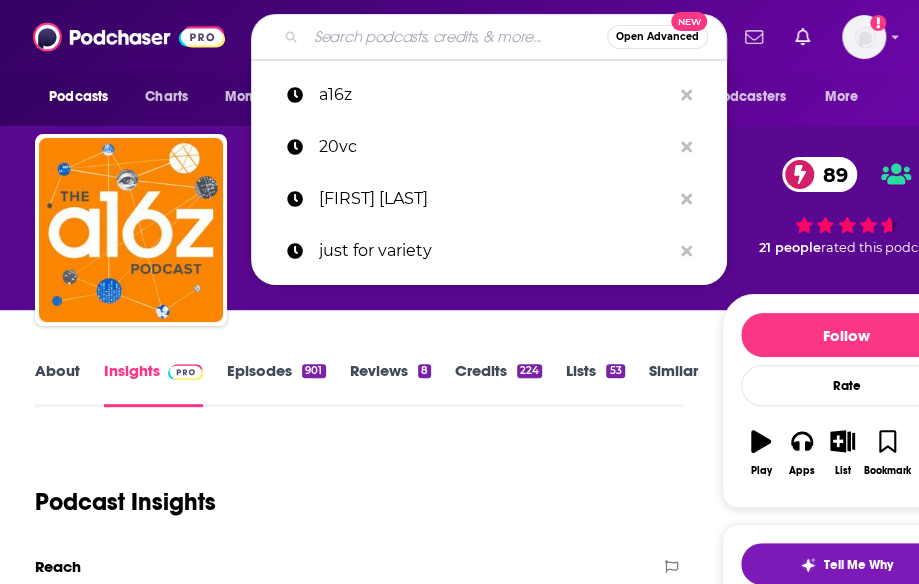 click at bounding box center [456, 37] 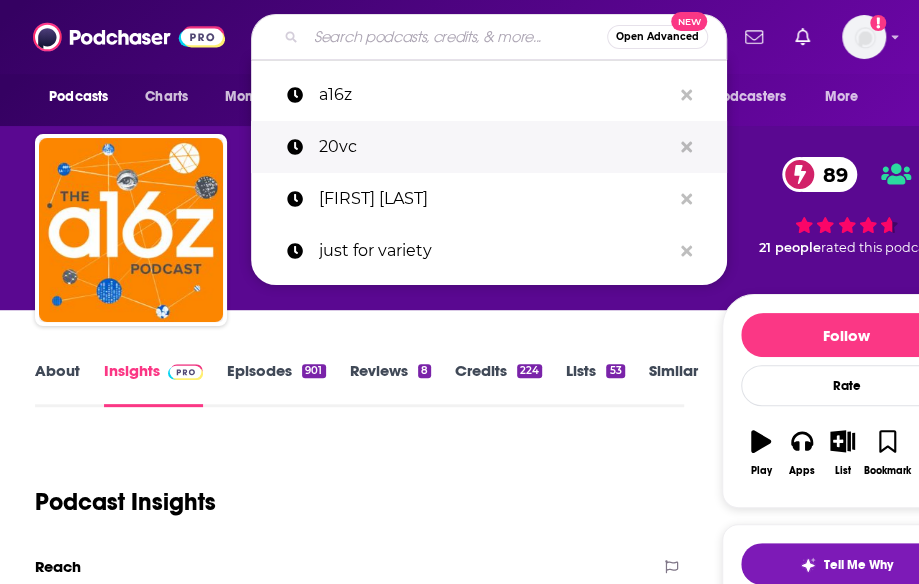 click on "20vc" at bounding box center (495, 147) 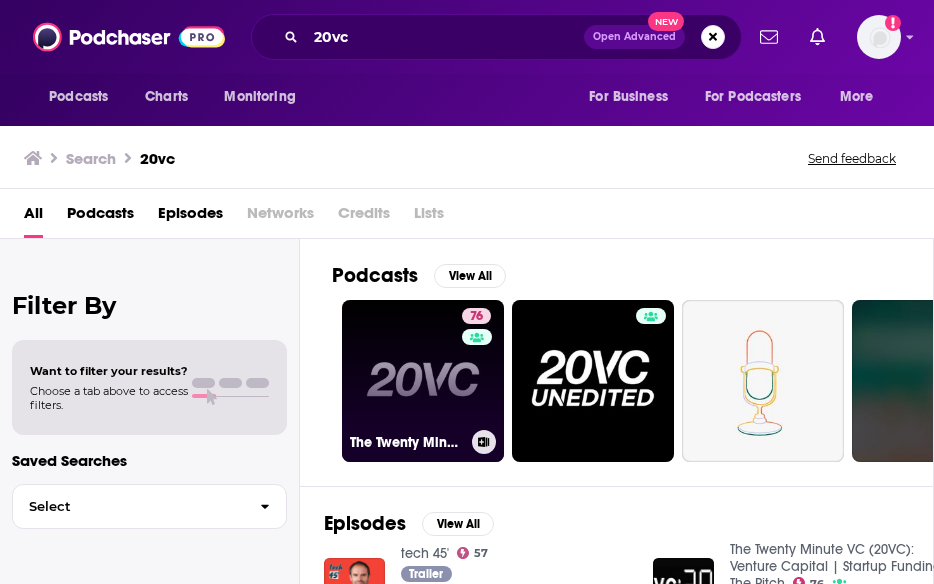 click on "76 The Twenty Minute VC (20VC): Venture Capital | Startup Funding | The Pitch" at bounding box center [423, 381] 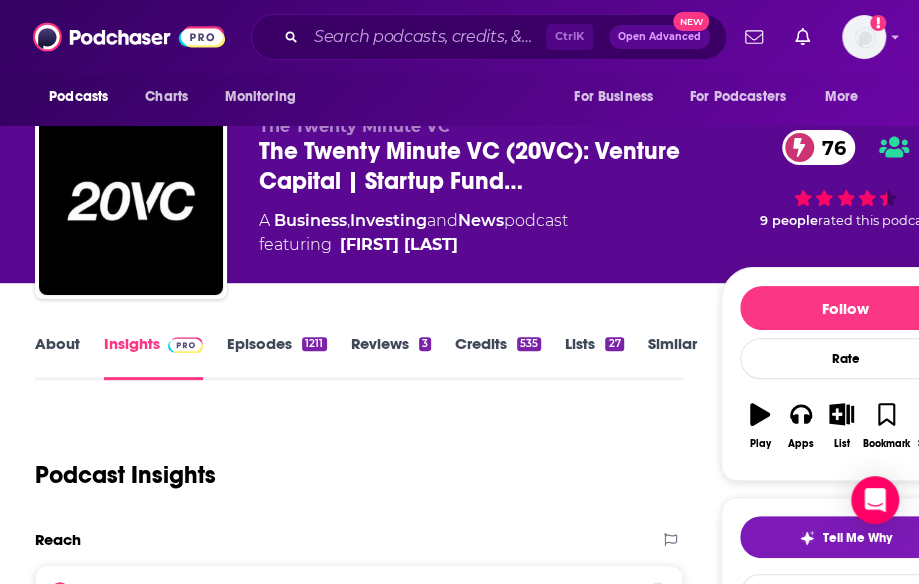 scroll, scrollTop: 28, scrollLeft: 0, axis: vertical 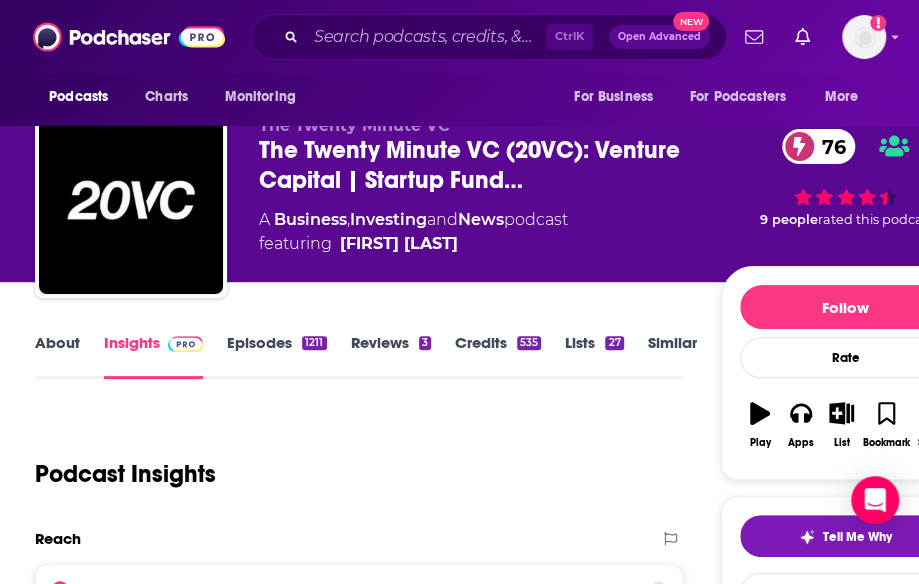 click on "About" at bounding box center [57, 356] 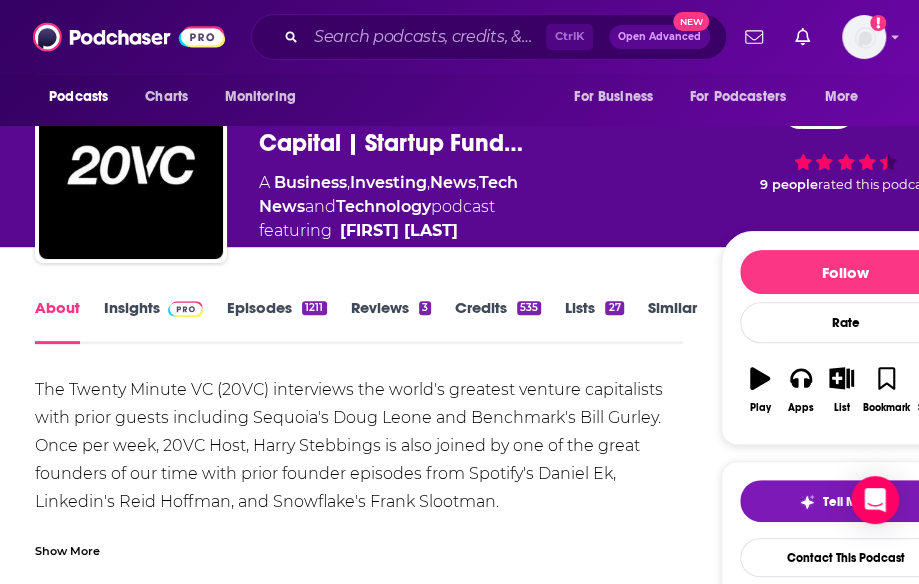 scroll, scrollTop: 79, scrollLeft: 0, axis: vertical 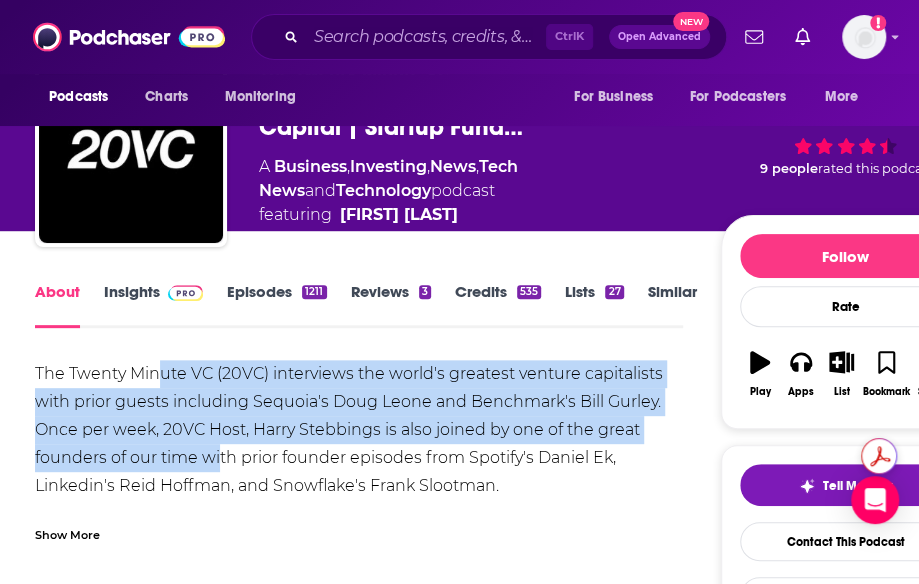 drag, startPoint x: 164, startPoint y: 369, endPoint x: 219, endPoint y: 469, distance: 114.12712 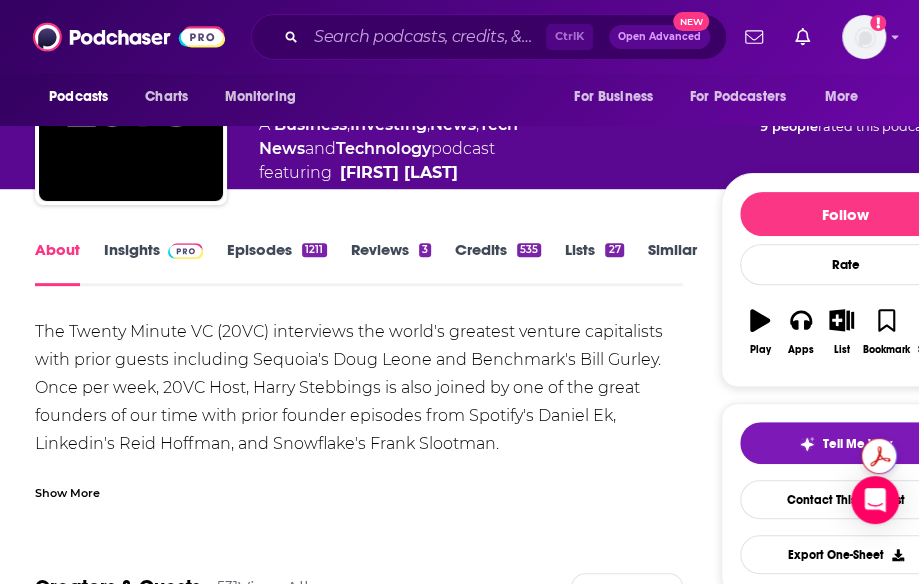 scroll, scrollTop: 0, scrollLeft: 0, axis: both 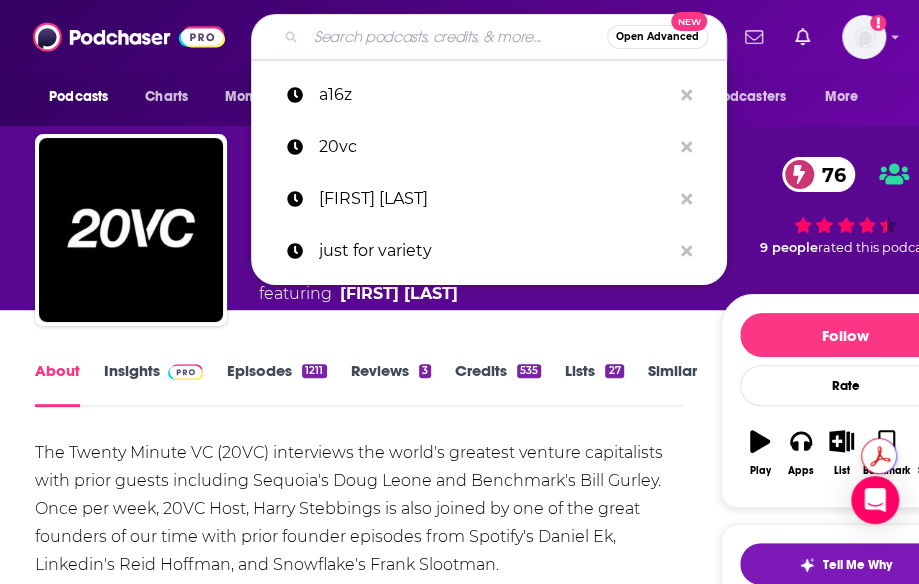 click at bounding box center (456, 37) 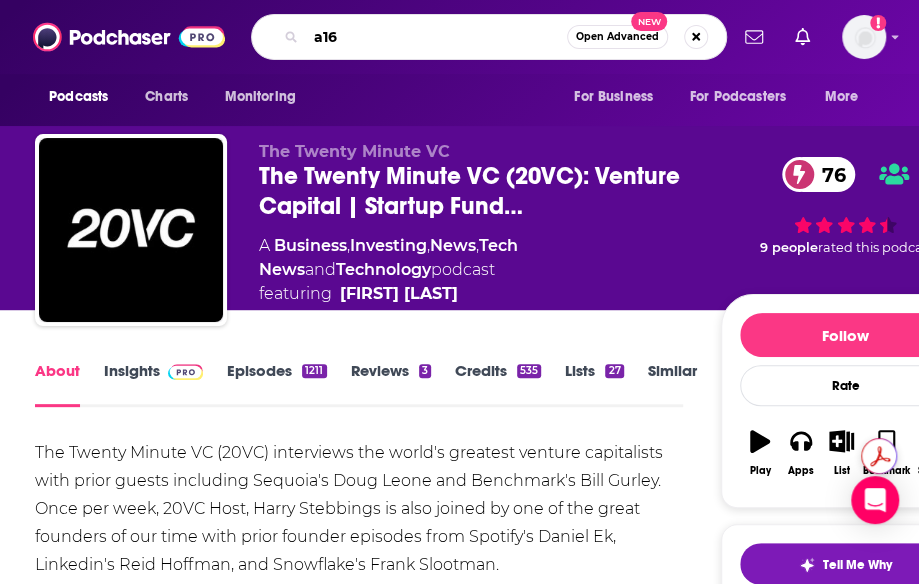 type on "a16z" 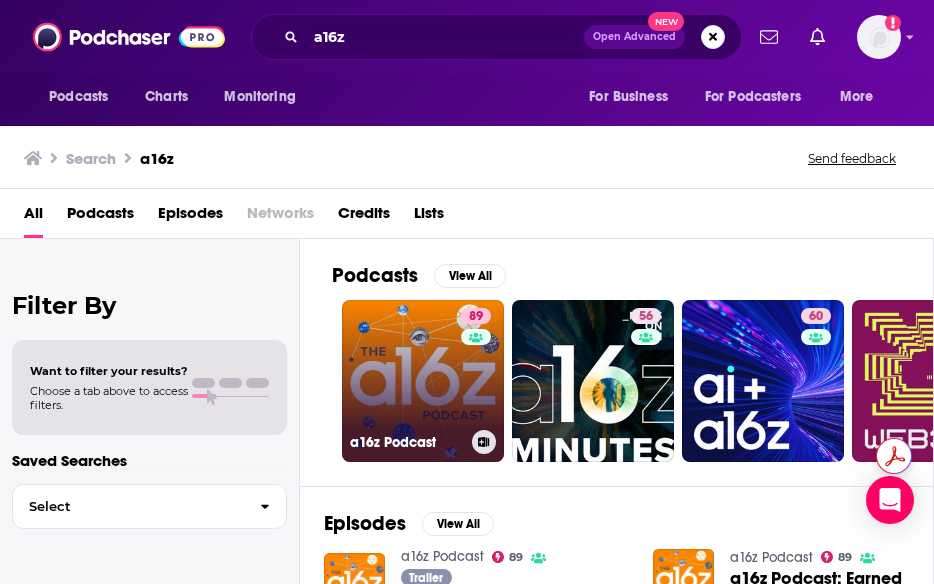 click on "89 a16z Podcast" at bounding box center [423, 381] 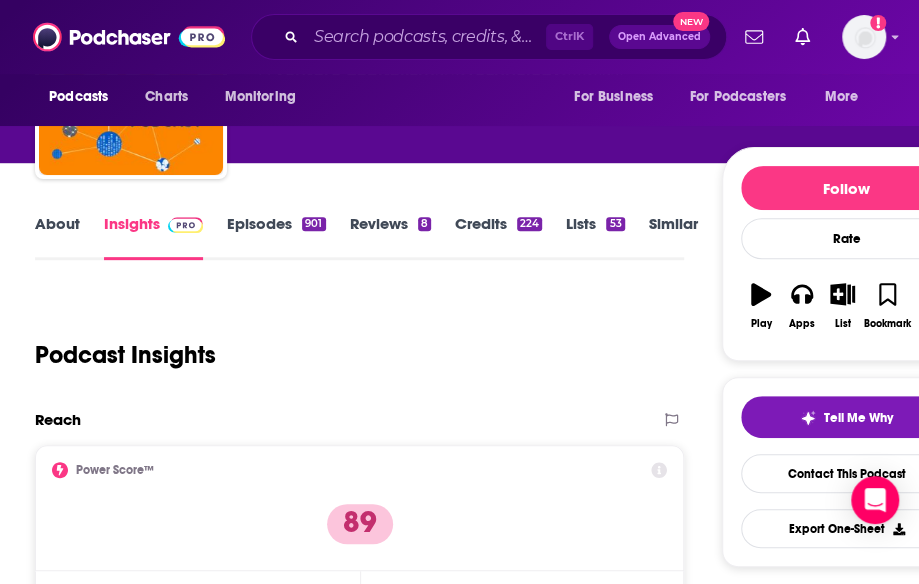 scroll, scrollTop: 148, scrollLeft: 0, axis: vertical 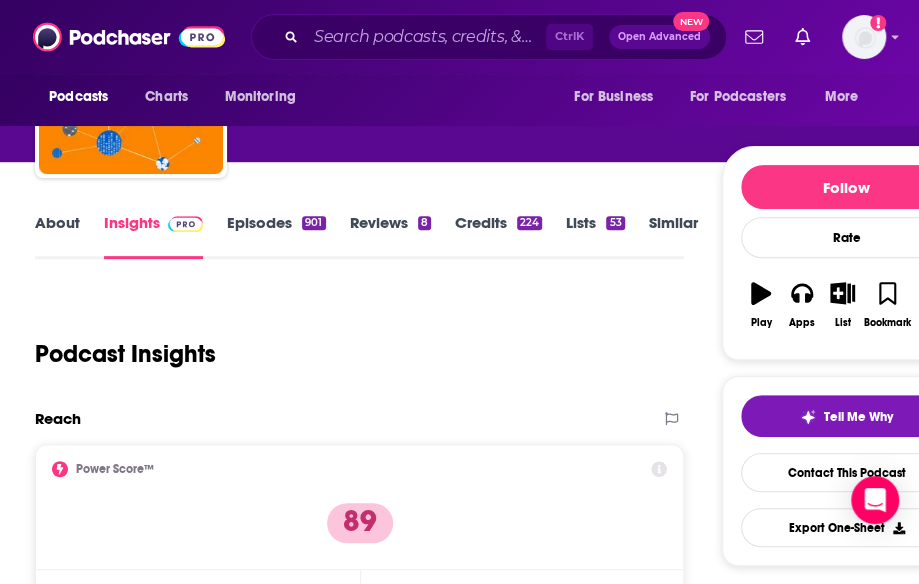 click on "About" at bounding box center [57, 236] 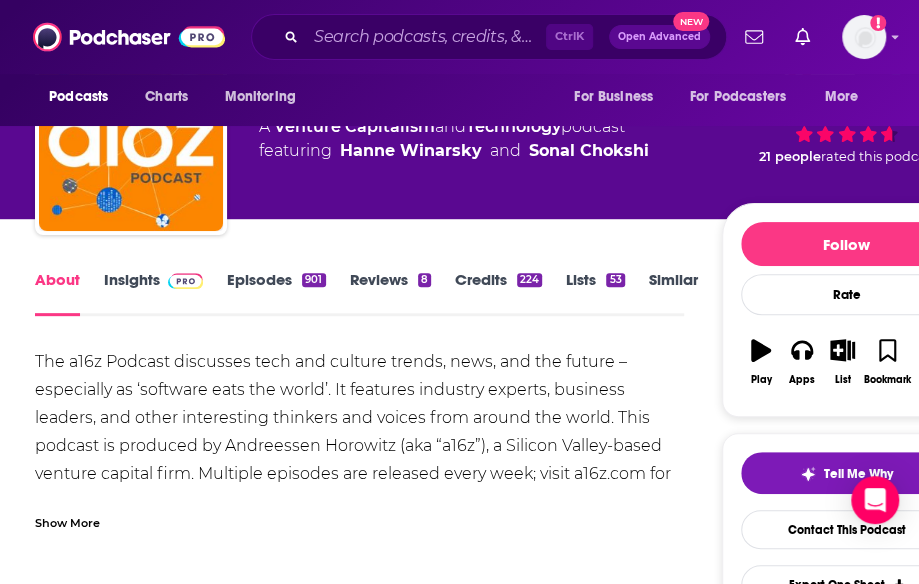 scroll, scrollTop: 92, scrollLeft: 0, axis: vertical 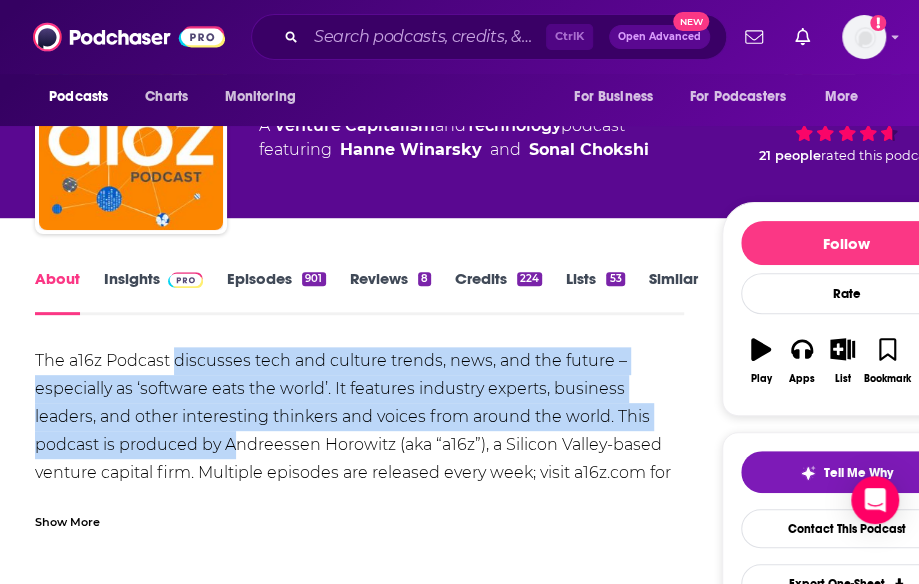 drag, startPoint x: 171, startPoint y: 357, endPoint x: 230, endPoint y: 449, distance: 109.29318 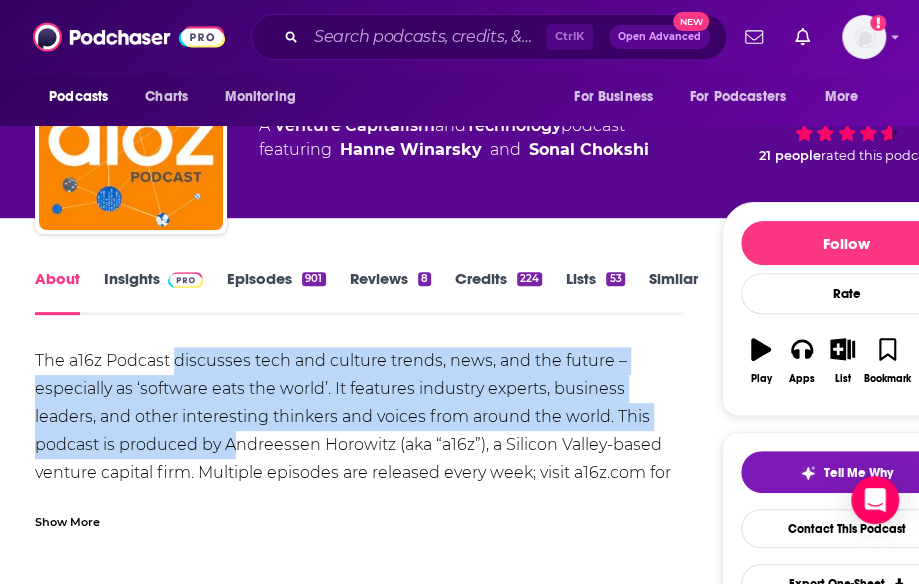 click on "The a16z Podcast discusses tech and culture trends, news, and the future – especially as ‘software eats the world’. It features industry experts, business leaders, and other interesting thinkers and voices from around the world. This podcast is produced by Andreessen Horowitz (aka “a16z”), a Silicon Valley-based venture capital firm. Multiple episodes are released every week; visit a16z.com for more details and to sign up for our newsletters and other content as well!" at bounding box center (359, 431) 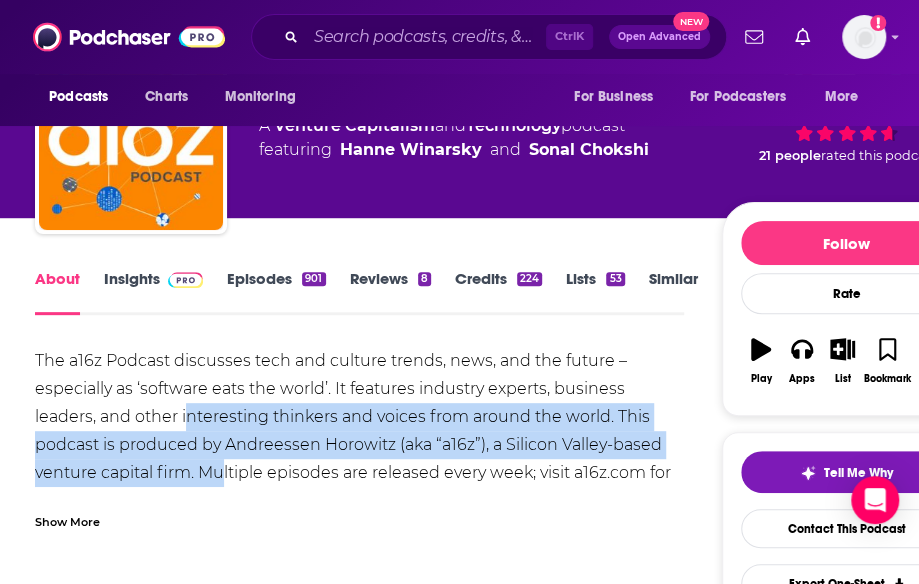 drag, startPoint x: 188, startPoint y: 409, endPoint x: 226, endPoint y: 467, distance: 69.339745 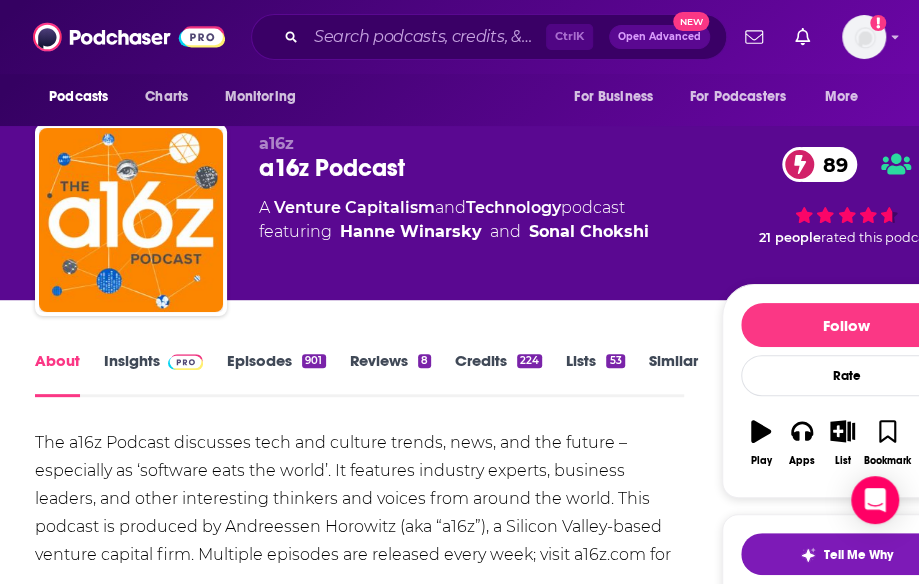 scroll, scrollTop: 0, scrollLeft: 0, axis: both 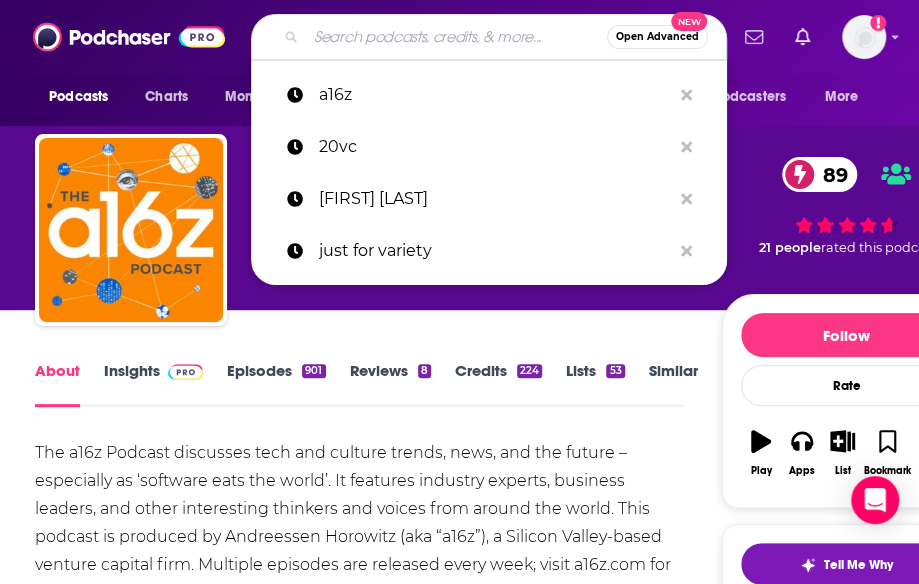 click at bounding box center (456, 37) 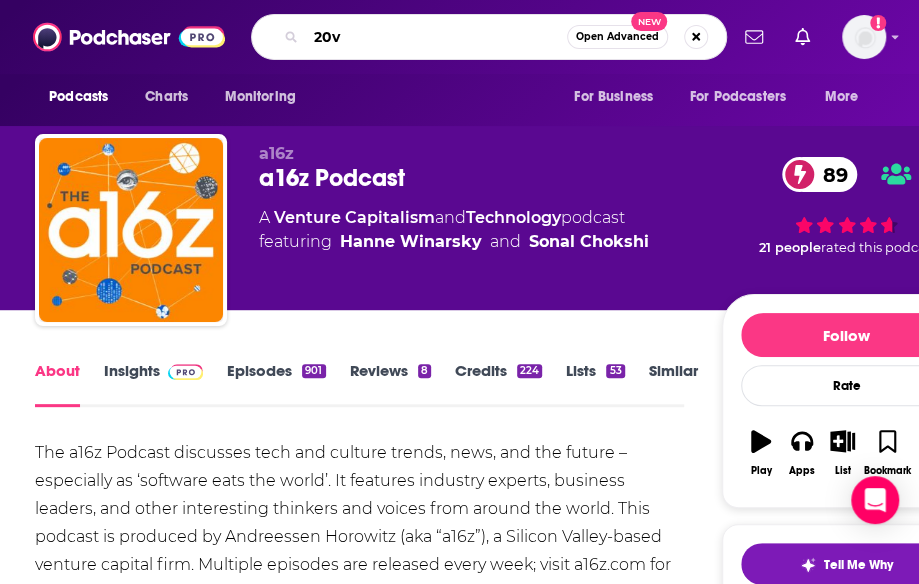 type on "20vc" 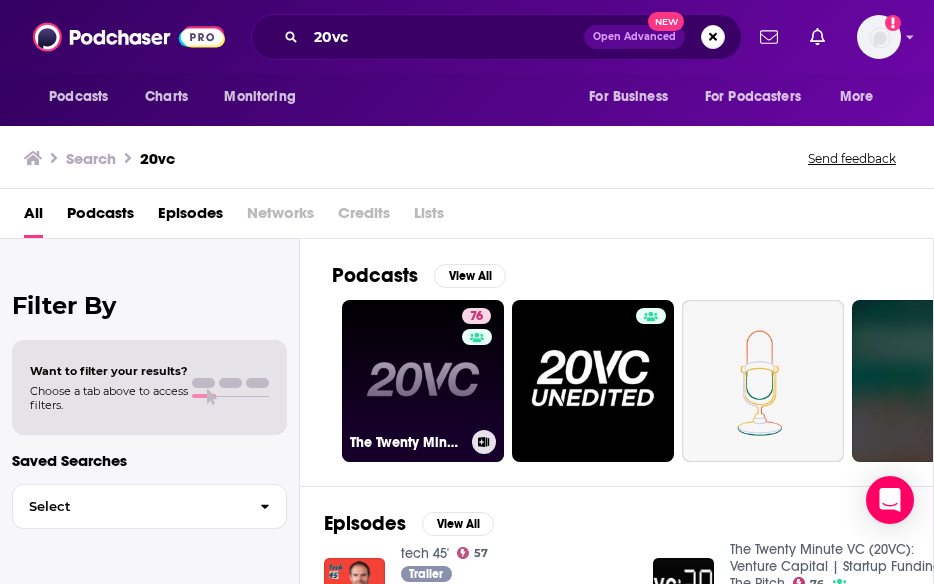 click on "76 The Twenty Minute VC (20VC): Venture Capital | Startup Funding | The Pitch" at bounding box center [423, 381] 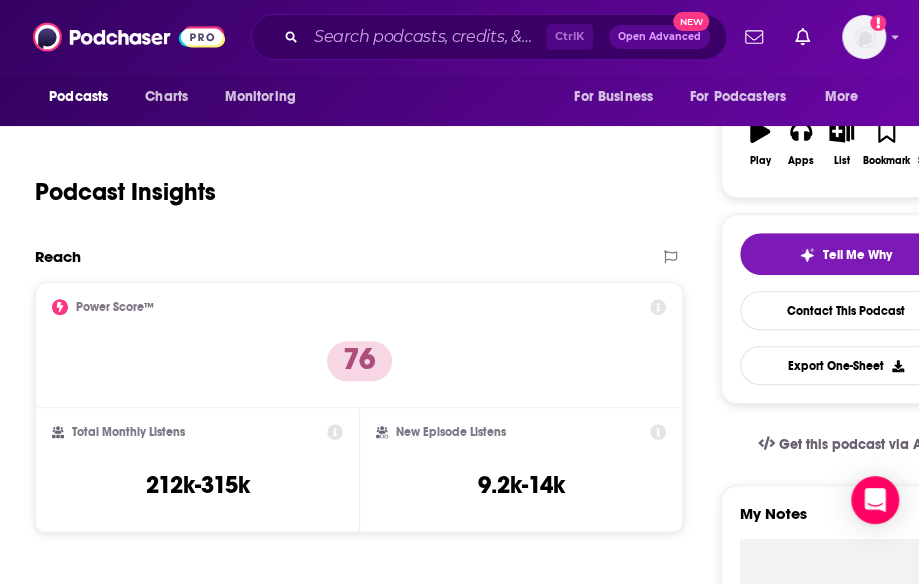 scroll, scrollTop: 125, scrollLeft: 0, axis: vertical 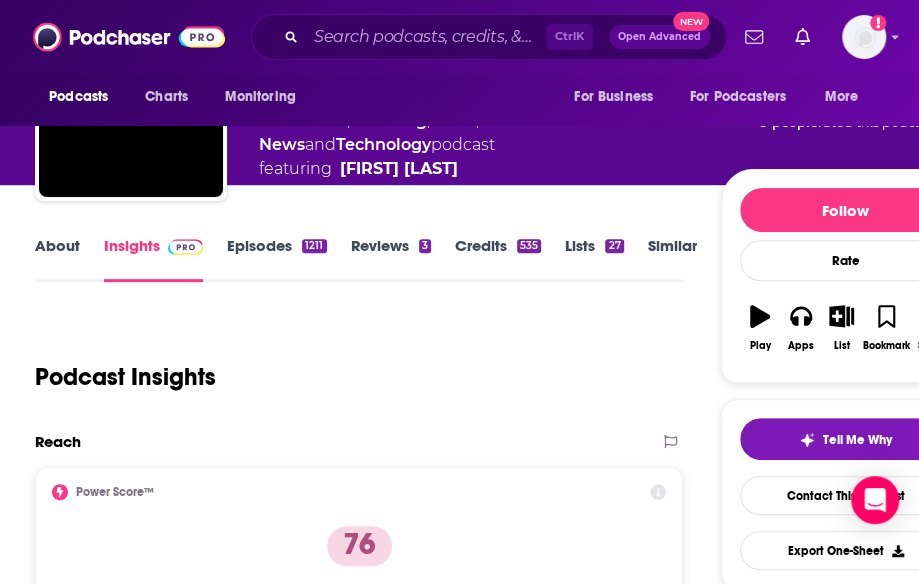 click on "About" at bounding box center (57, 259) 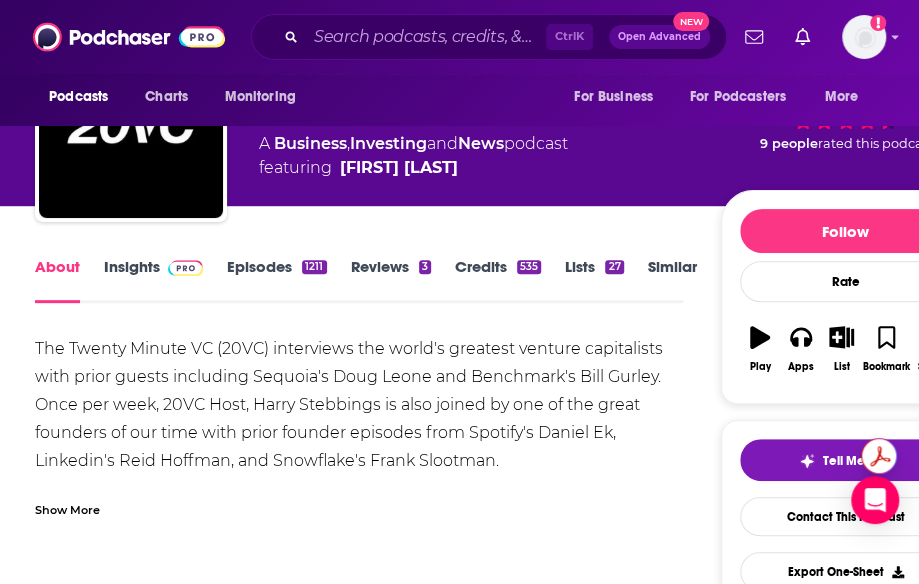 scroll, scrollTop: 106, scrollLeft: 0, axis: vertical 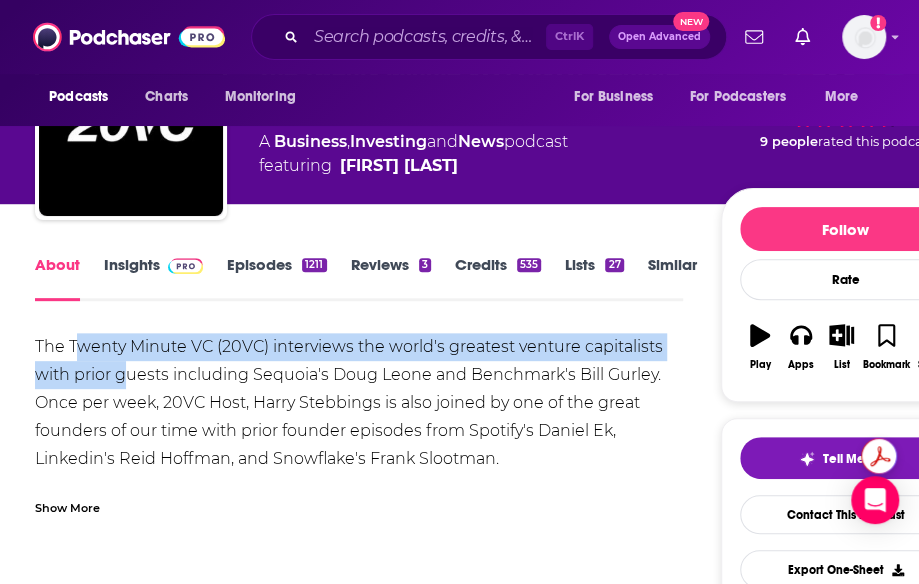 drag, startPoint x: 74, startPoint y: 333, endPoint x: 126, endPoint y: 385, distance: 73.53911 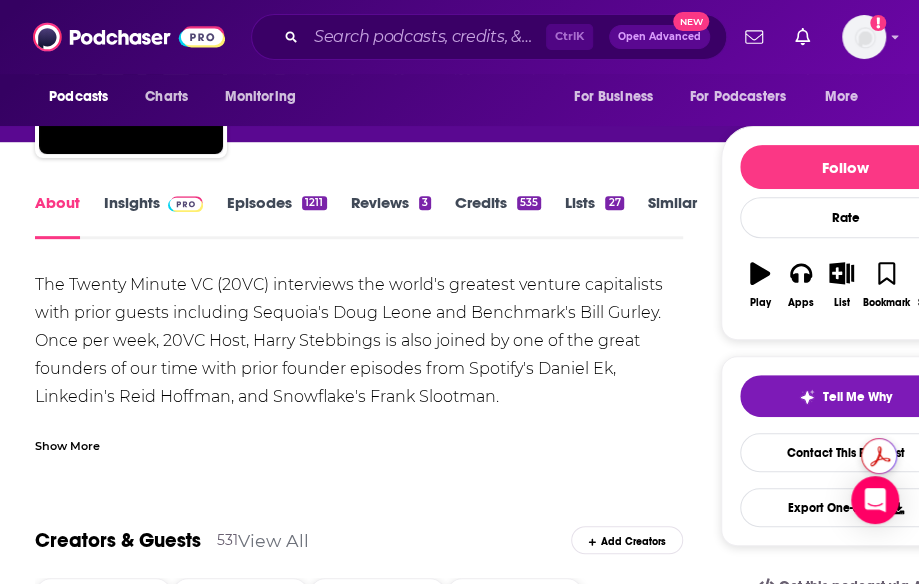 scroll, scrollTop: 0, scrollLeft: 0, axis: both 